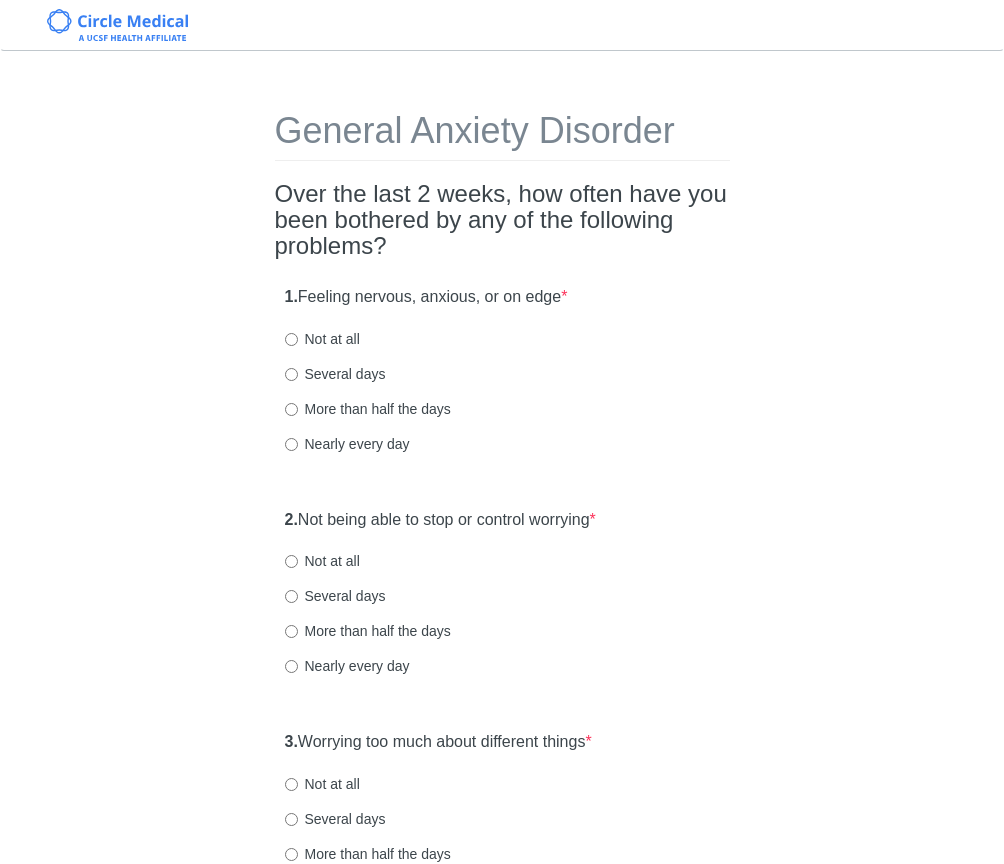 scroll, scrollTop: 0, scrollLeft: 0, axis: both 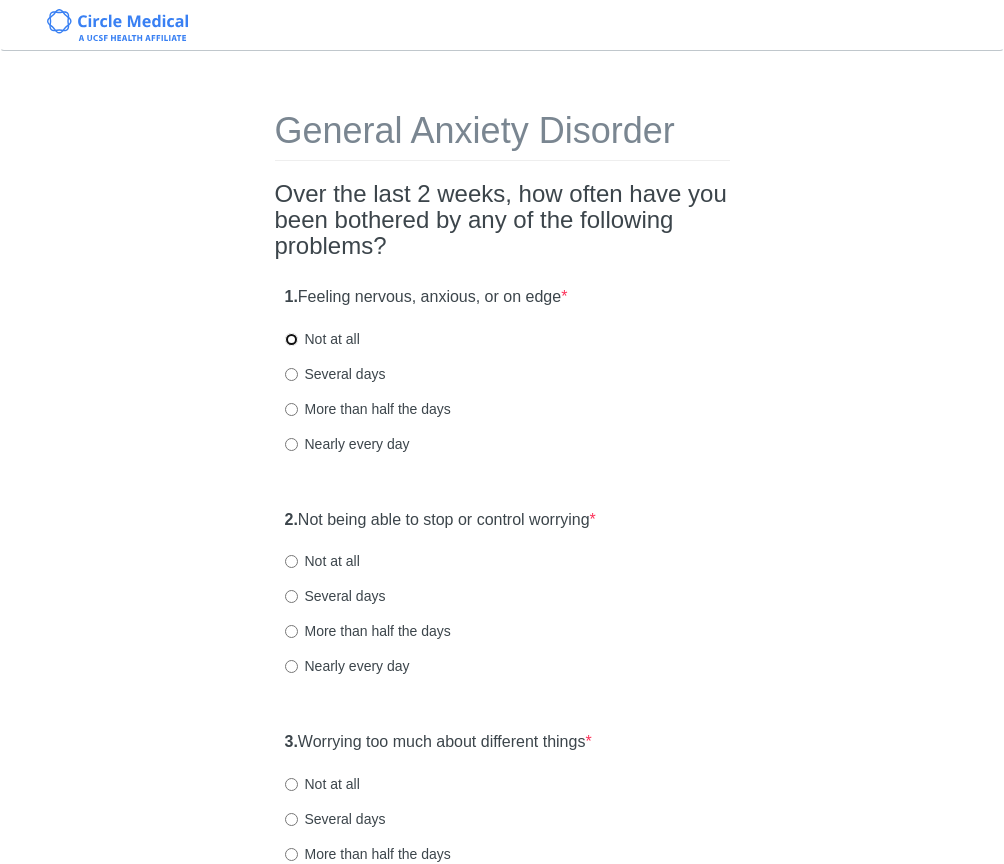click on "Not at all" at bounding box center (291, 339) 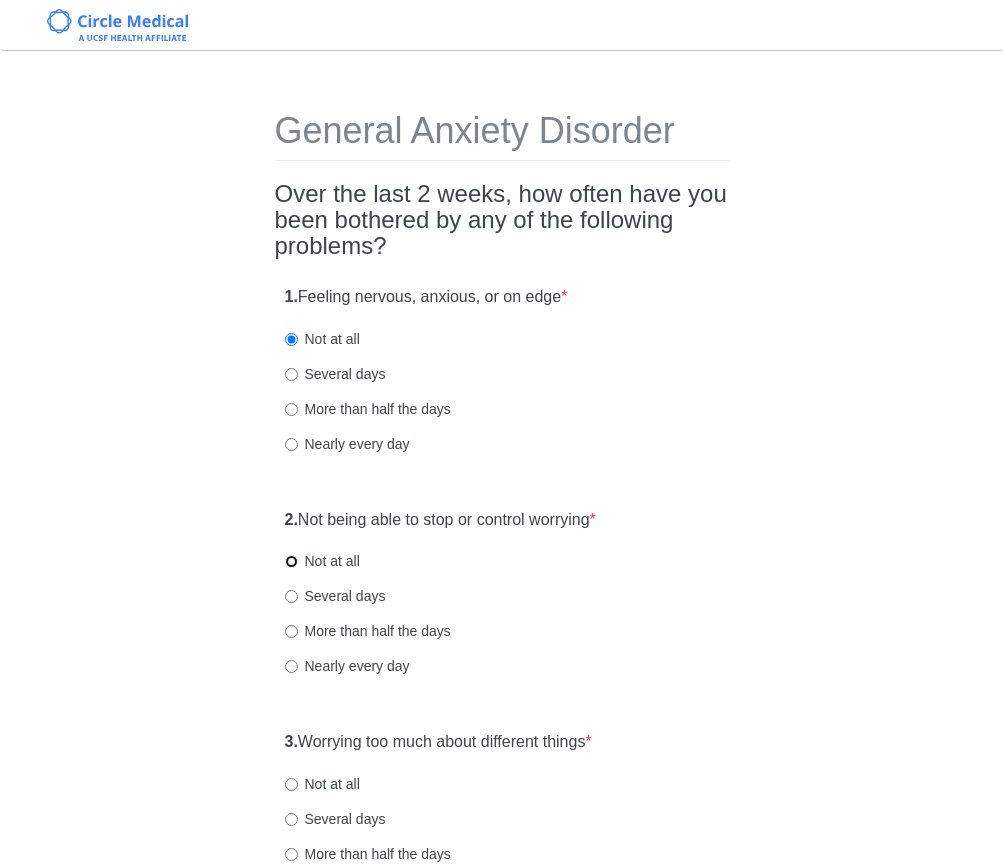 drag, startPoint x: 293, startPoint y: 562, endPoint x: 303, endPoint y: 571, distance: 13.453624 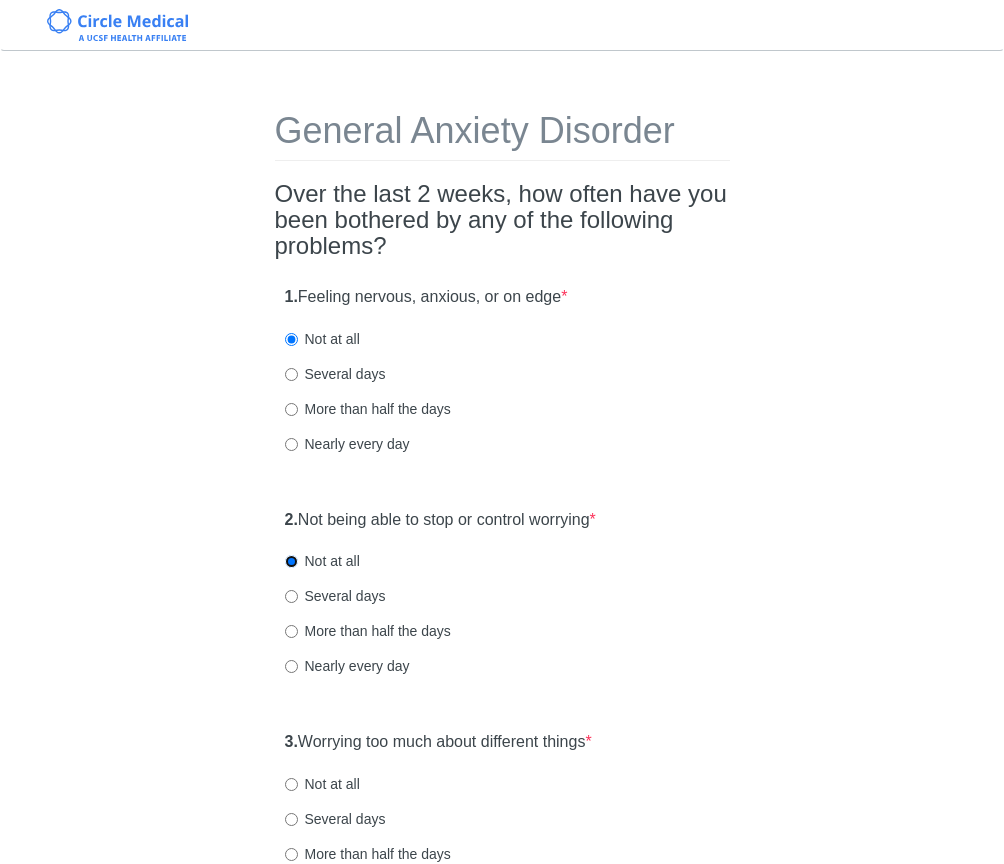 scroll, scrollTop: 139, scrollLeft: 0, axis: vertical 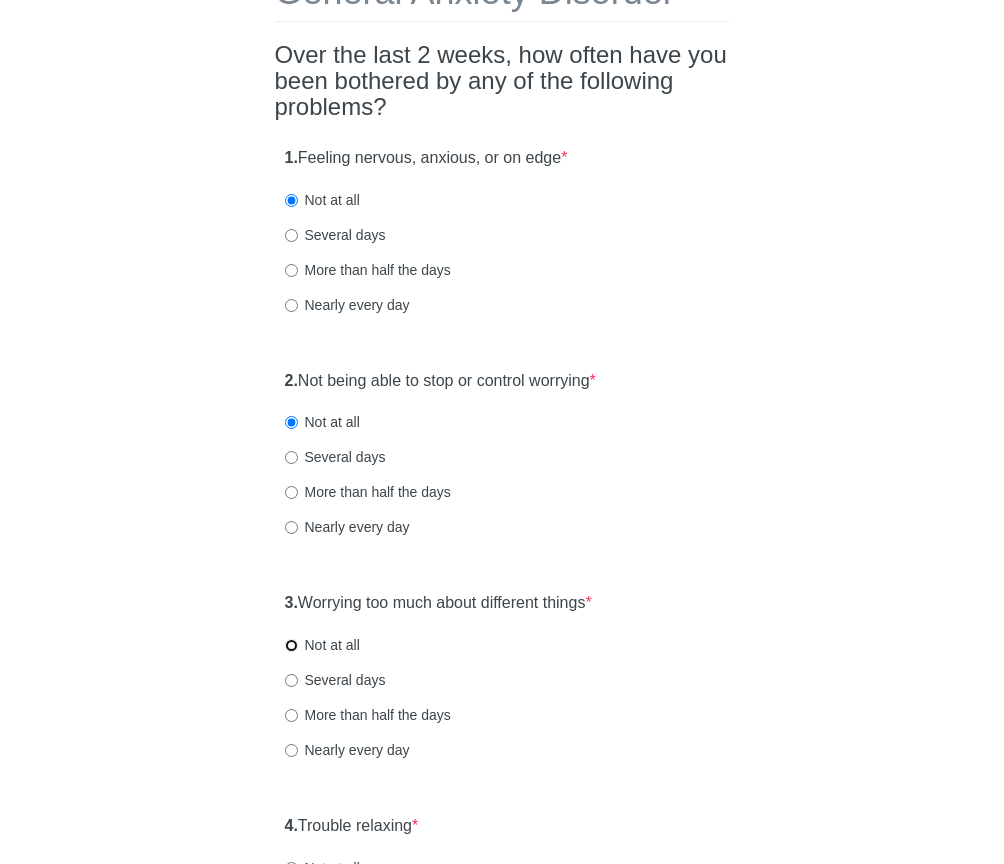 click on "Not at all" at bounding box center [291, 645] 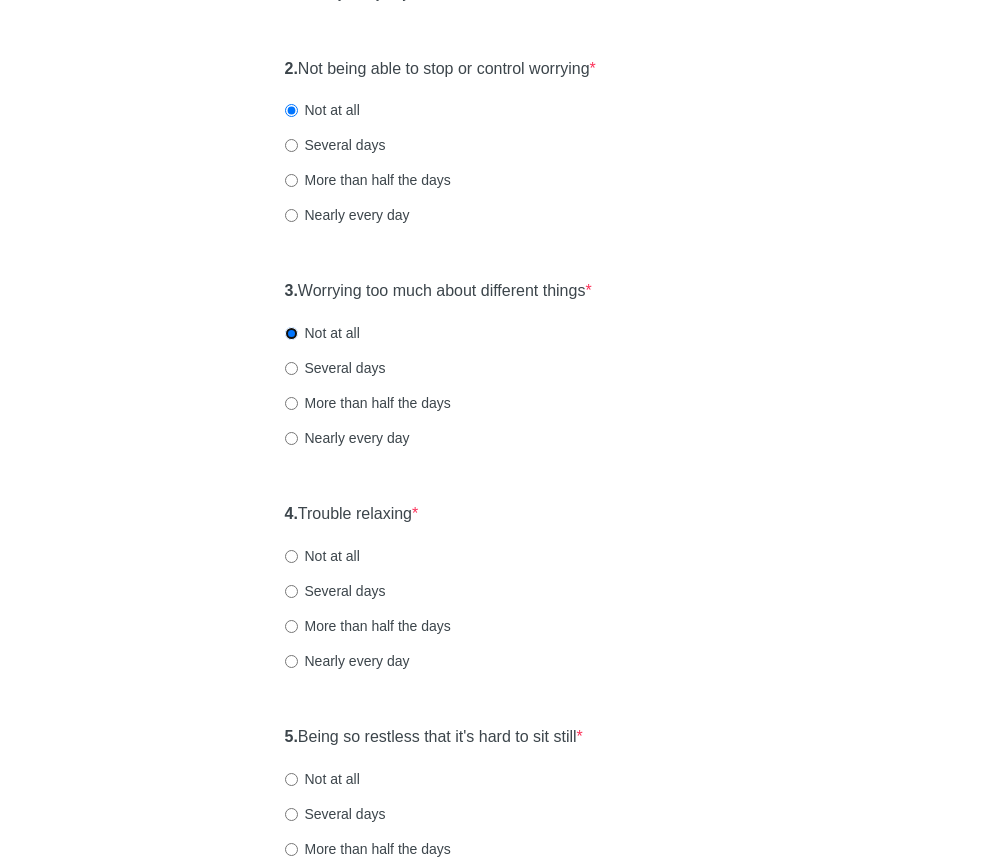 scroll, scrollTop: 464, scrollLeft: 0, axis: vertical 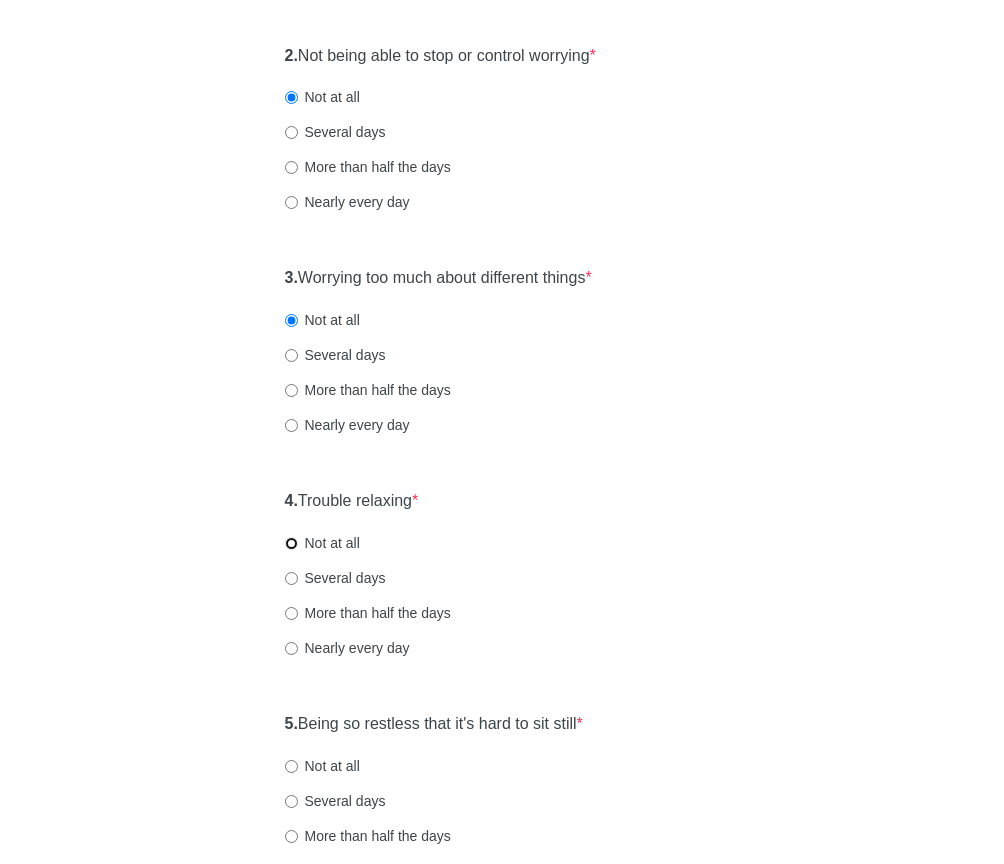click on "Not at all" at bounding box center [291, 543] 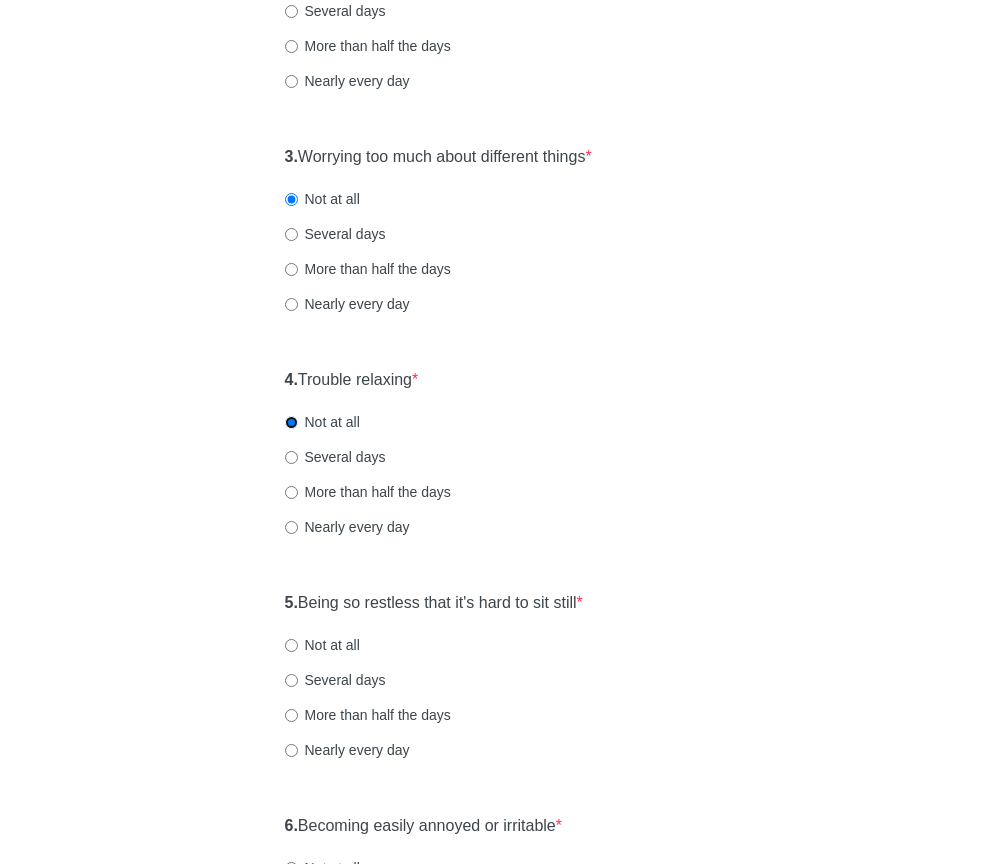 scroll, scrollTop: 587, scrollLeft: 0, axis: vertical 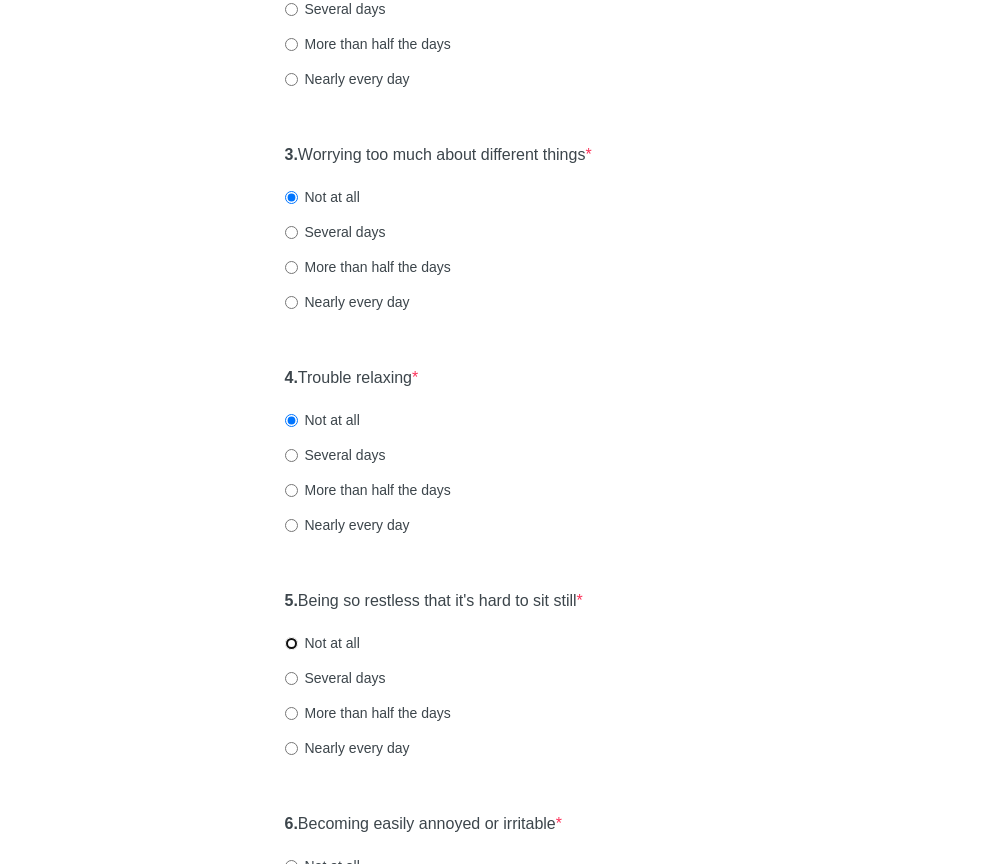 click on "Not at all" at bounding box center (291, 643) 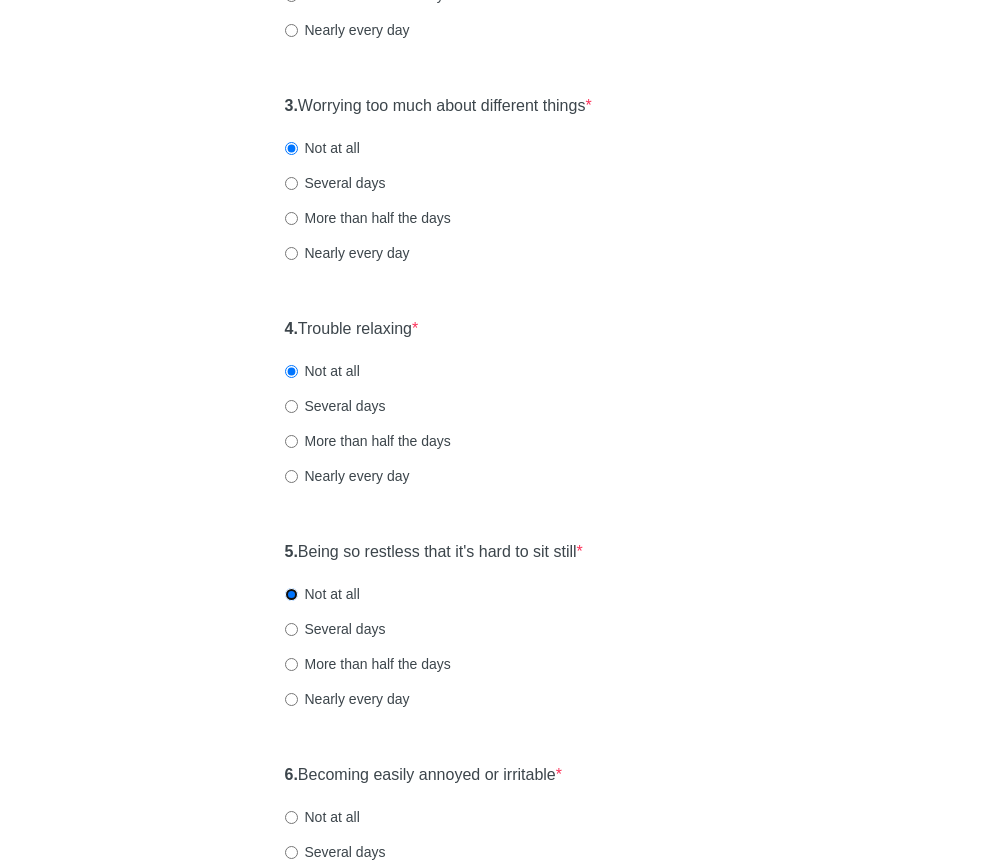 scroll, scrollTop: 753, scrollLeft: 0, axis: vertical 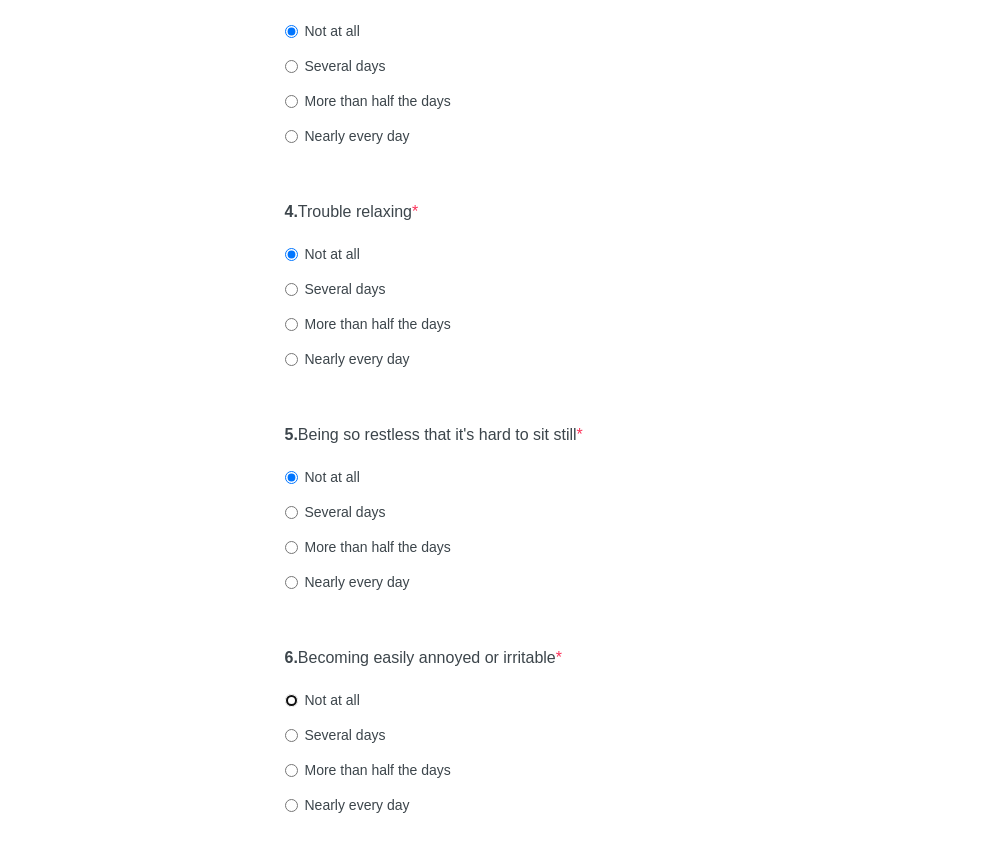 click on "Not at all" at bounding box center (291, 700) 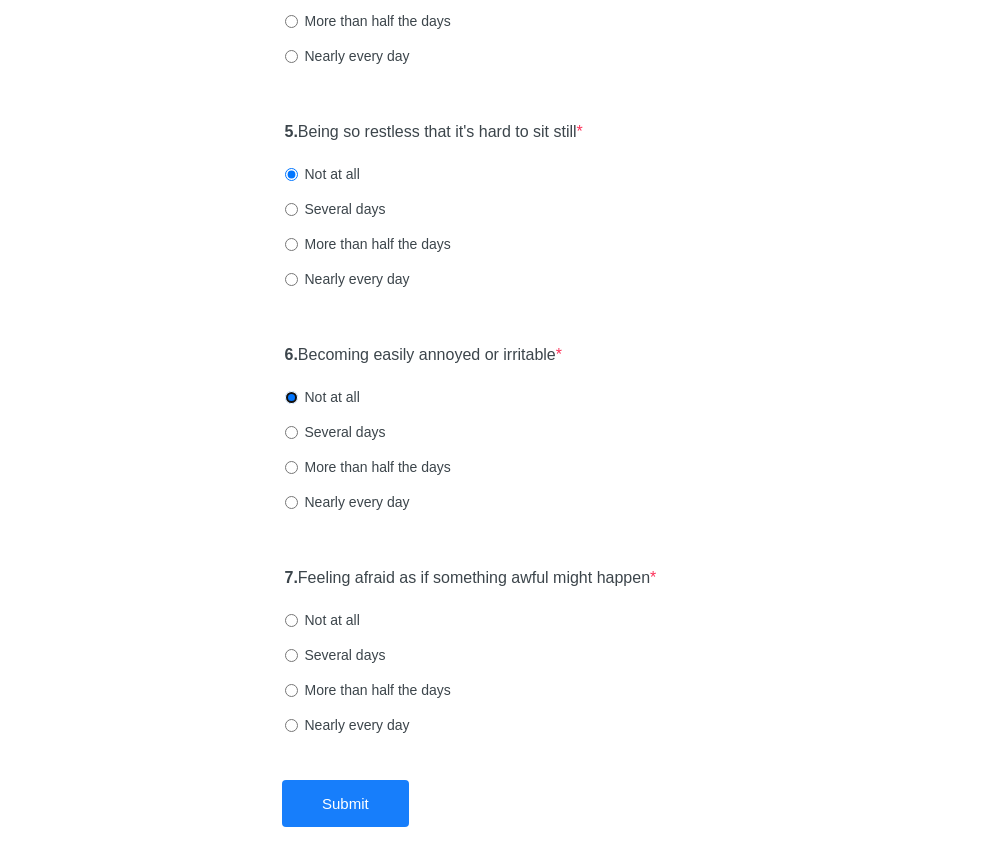 scroll, scrollTop: 1139, scrollLeft: 0, axis: vertical 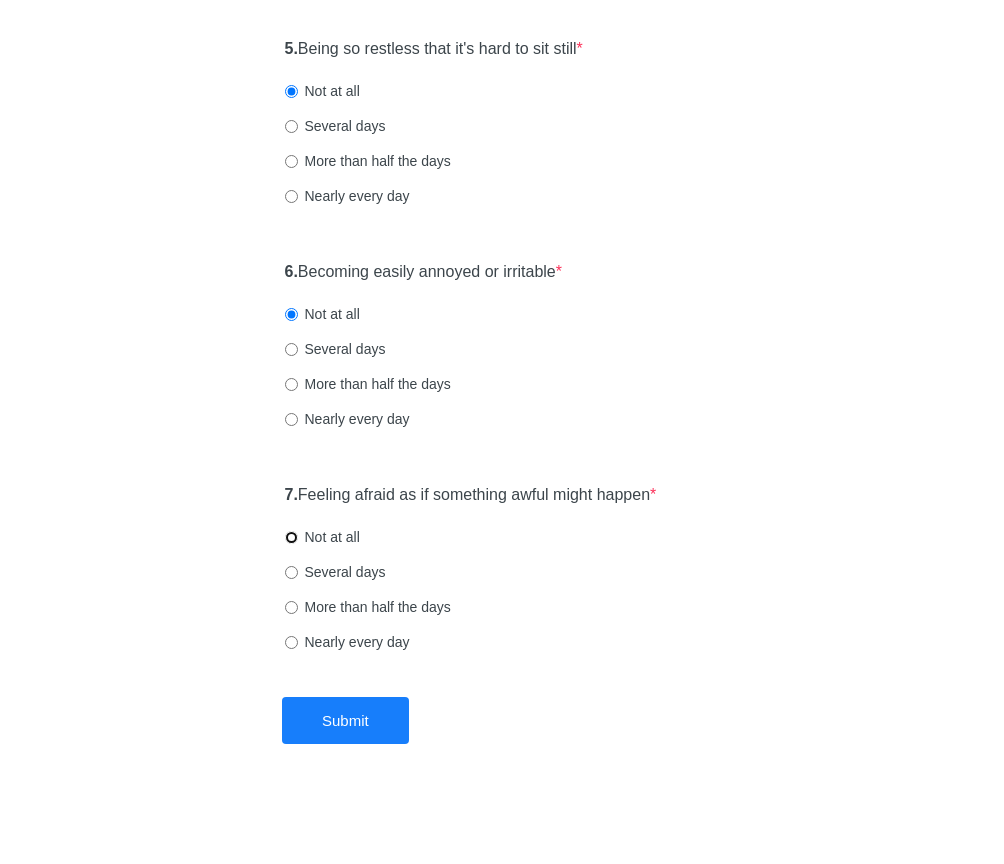 click on "Not at all" at bounding box center [291, 537] 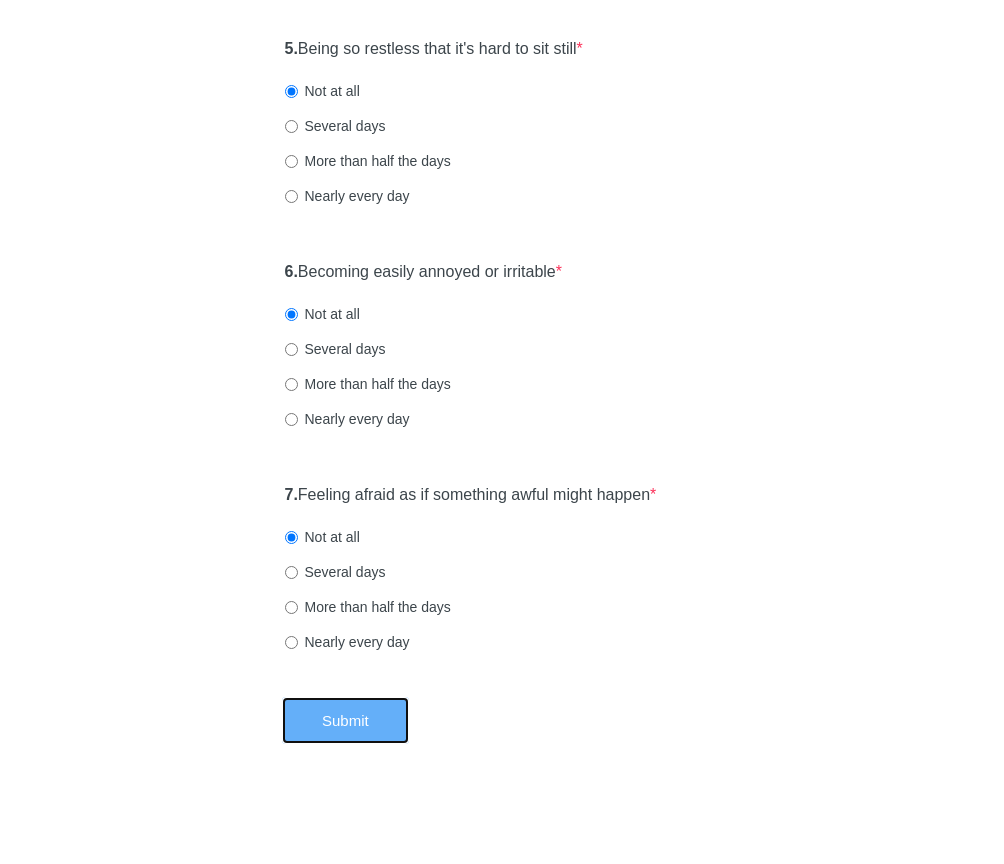 click on "Submit" at bounding box center (345, 720) 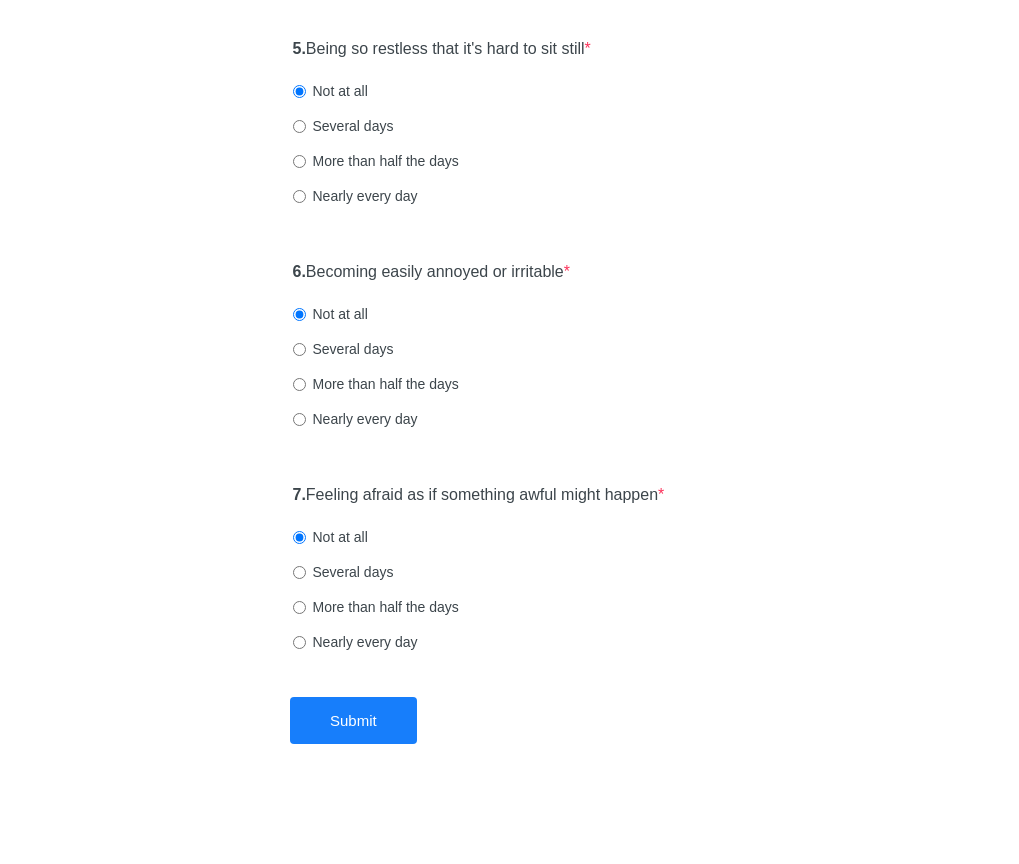 scroll, scrollTop: 0, scrollLeft: 0, axis: both 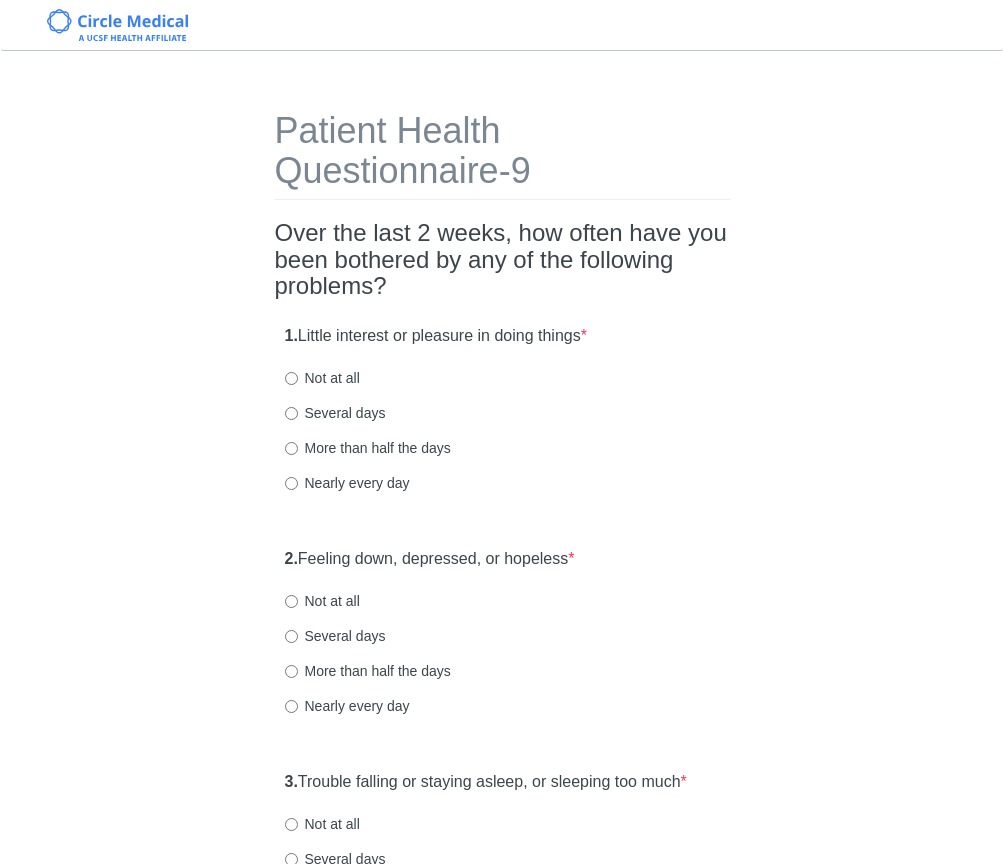 click on "Over the last 2 weeks, how often have you been bothered by any of the following problems?" at bounding box center [502, 259] 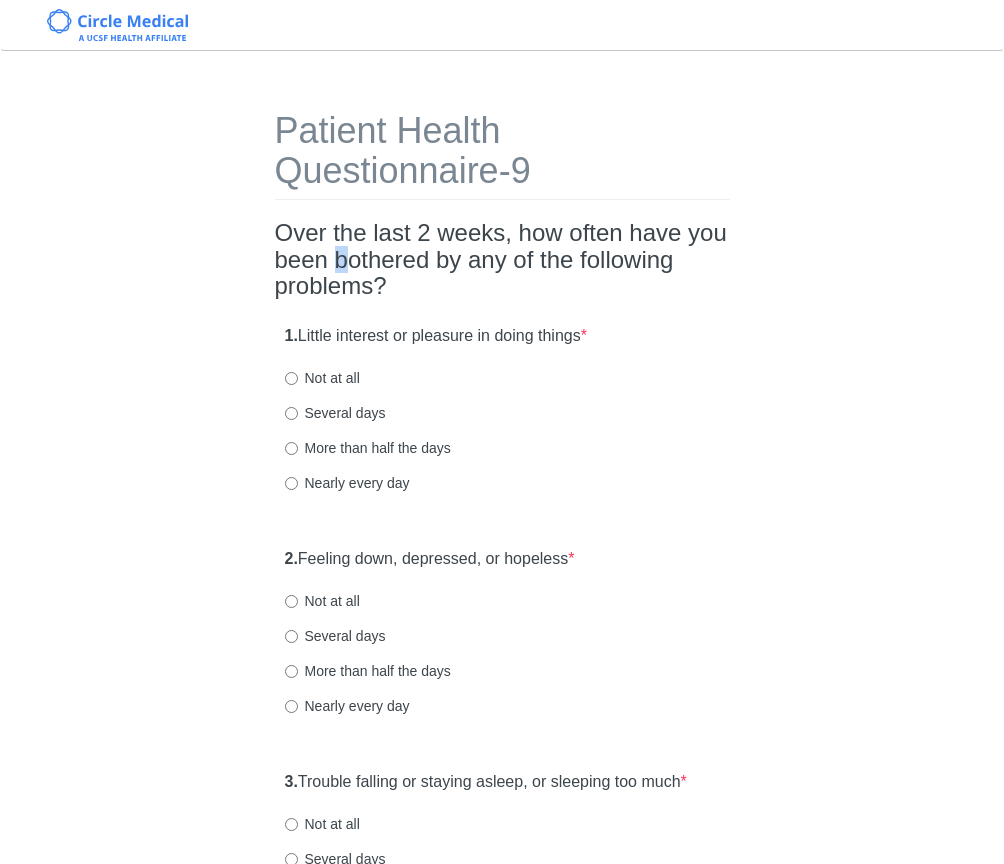 click on "Over the last 2 weeks, how often have you been bothered by any of the following problems?" at bounding box center (502, 259) 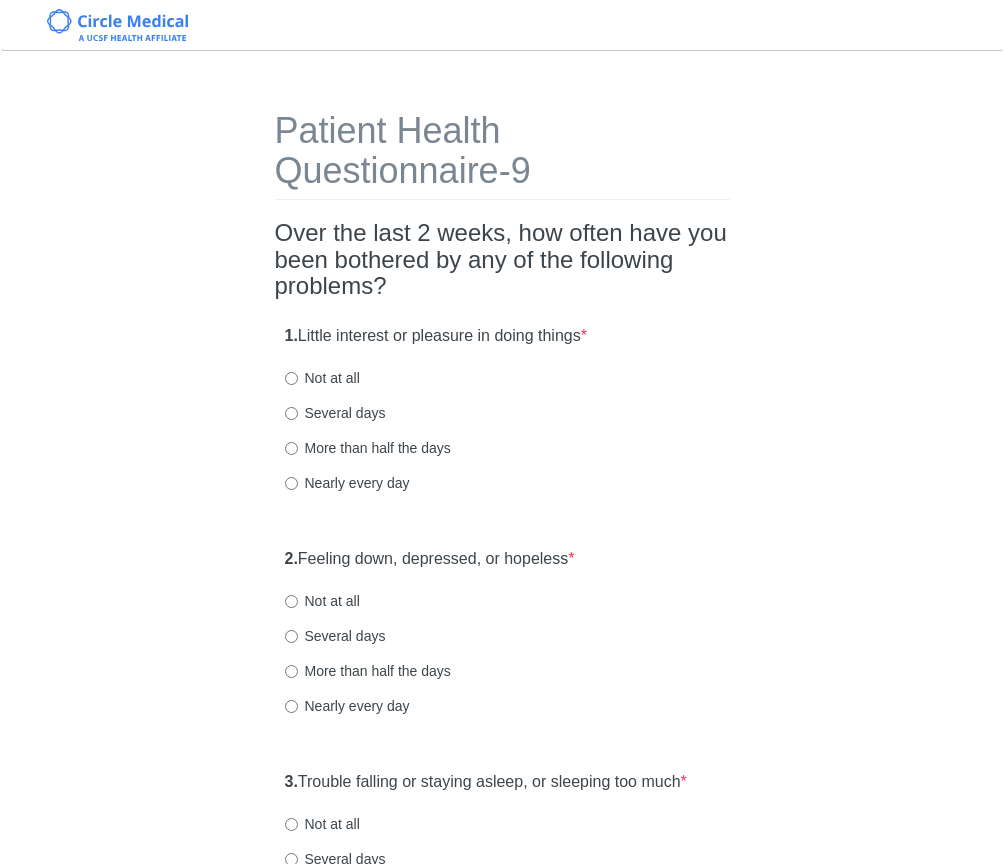 click on "Over the last 2 weeks, how often have you been bothered by any of the following problems?" at bounding box center [502, 259] 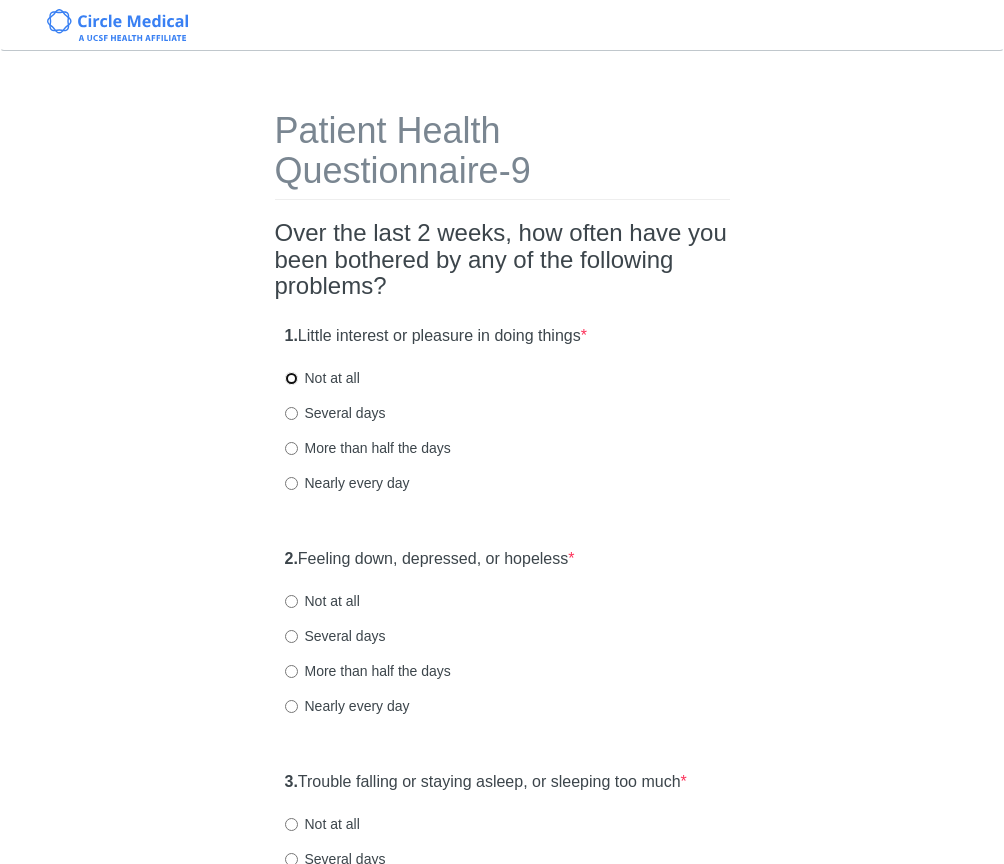 click on "Not at all" at bounding box center (291, 378) 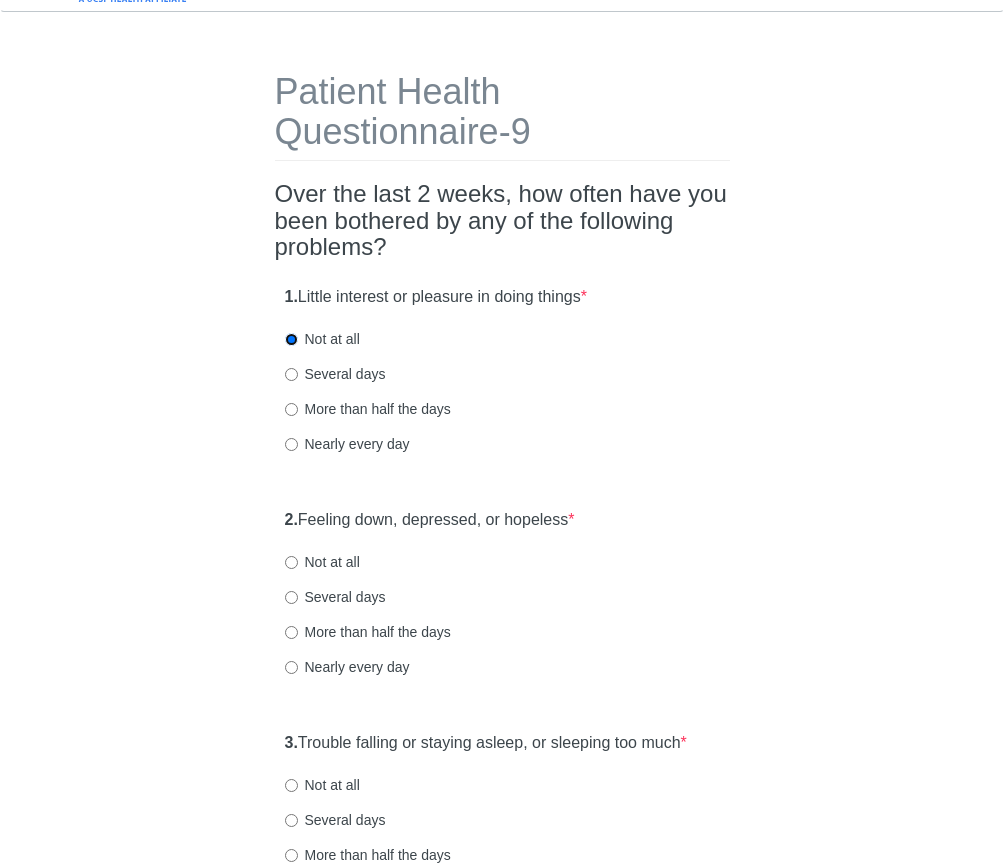 scroll, scrollTop: 291, scrollLeft: 0, axis: vertical 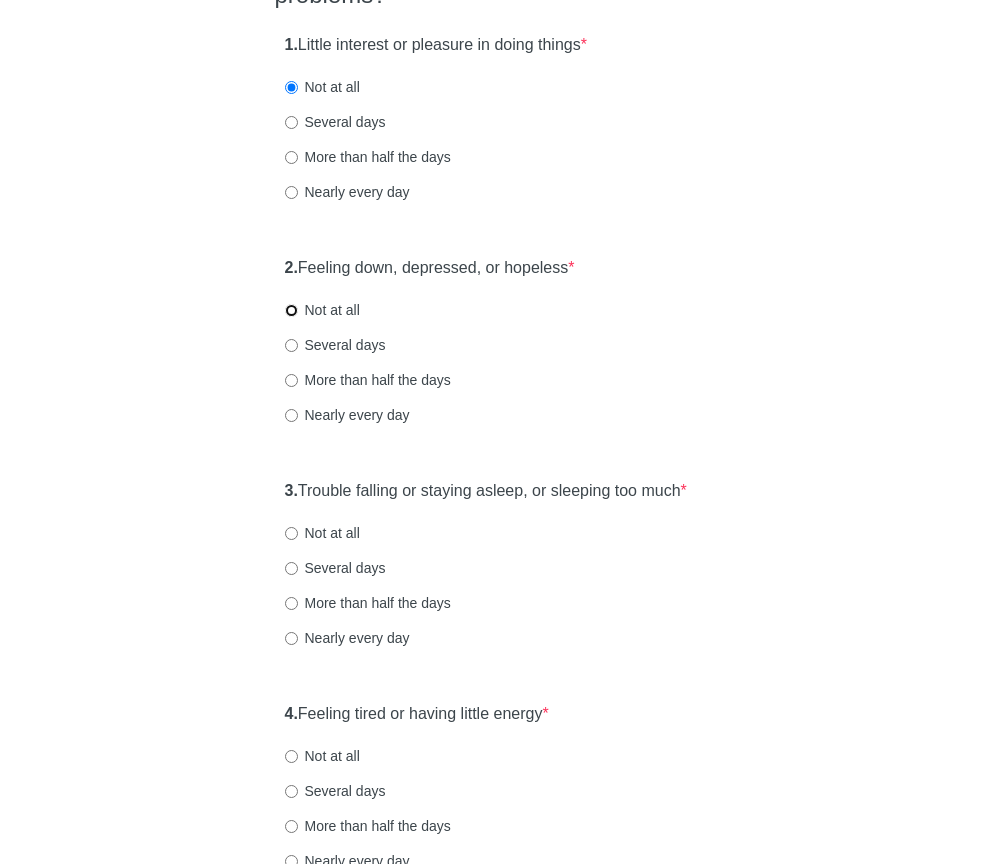 click on "Not at all" at bounding box center [291, 310] 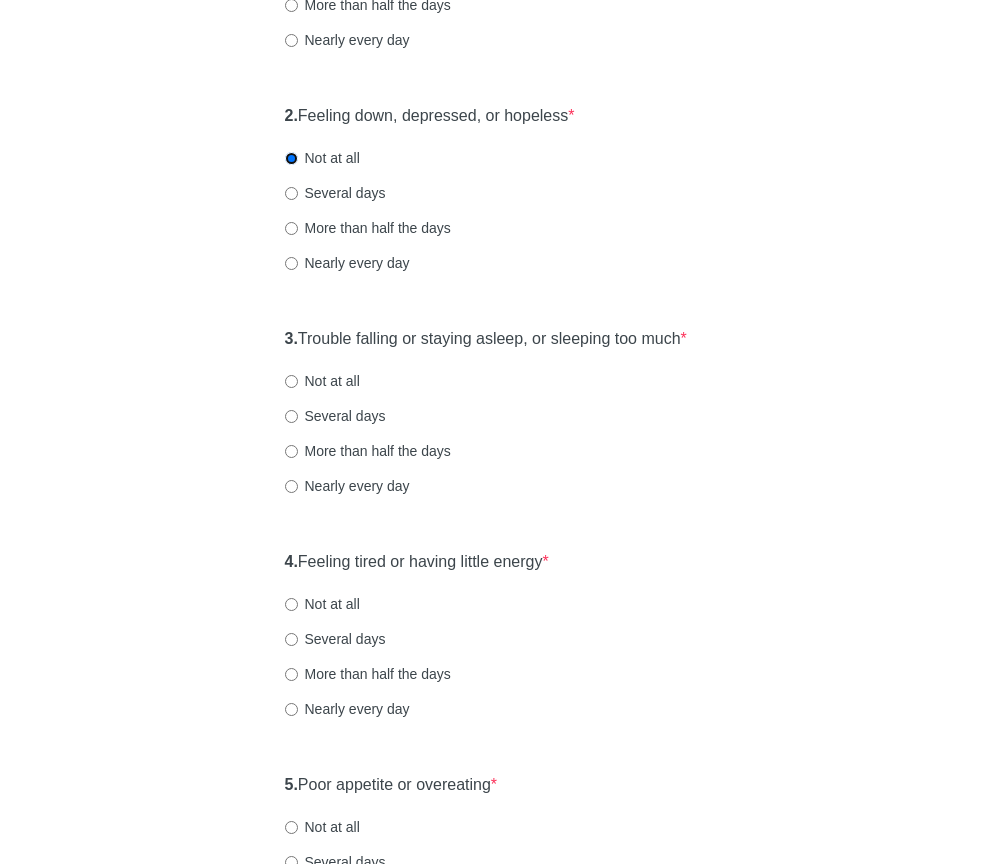 scroll, scrollTop: 446, scrollLeft: 0, axis: vertical 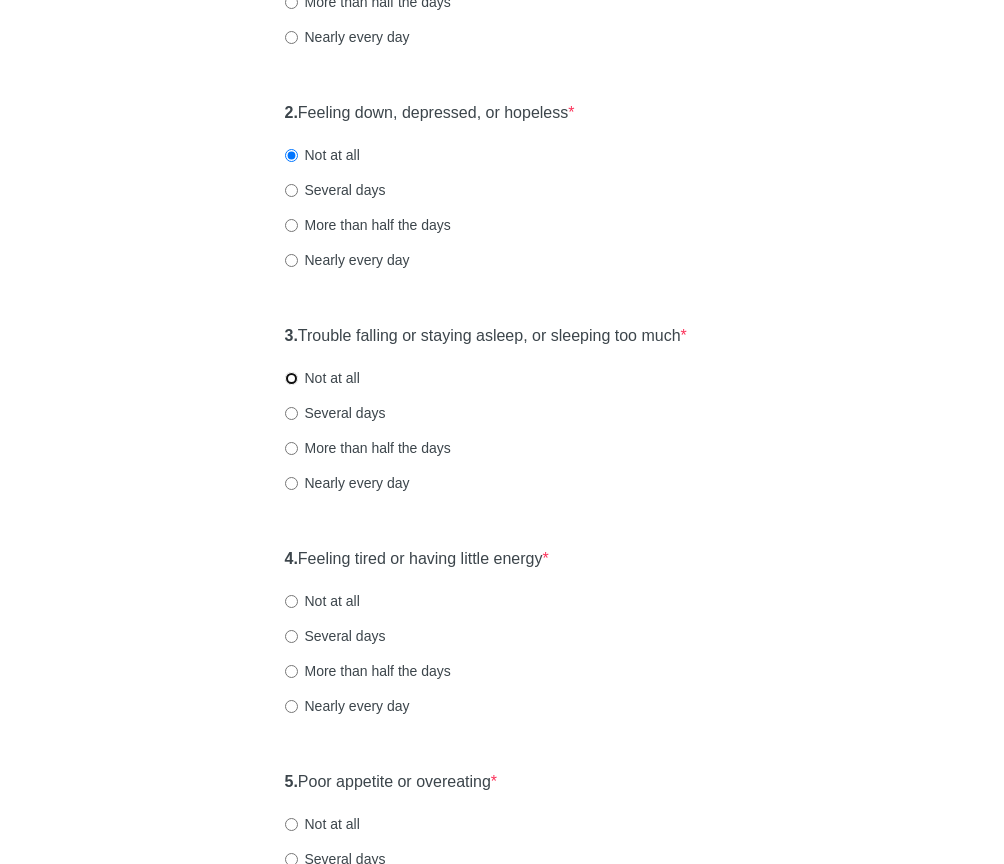 click on "Not at all" at bounding box center (291, 378) 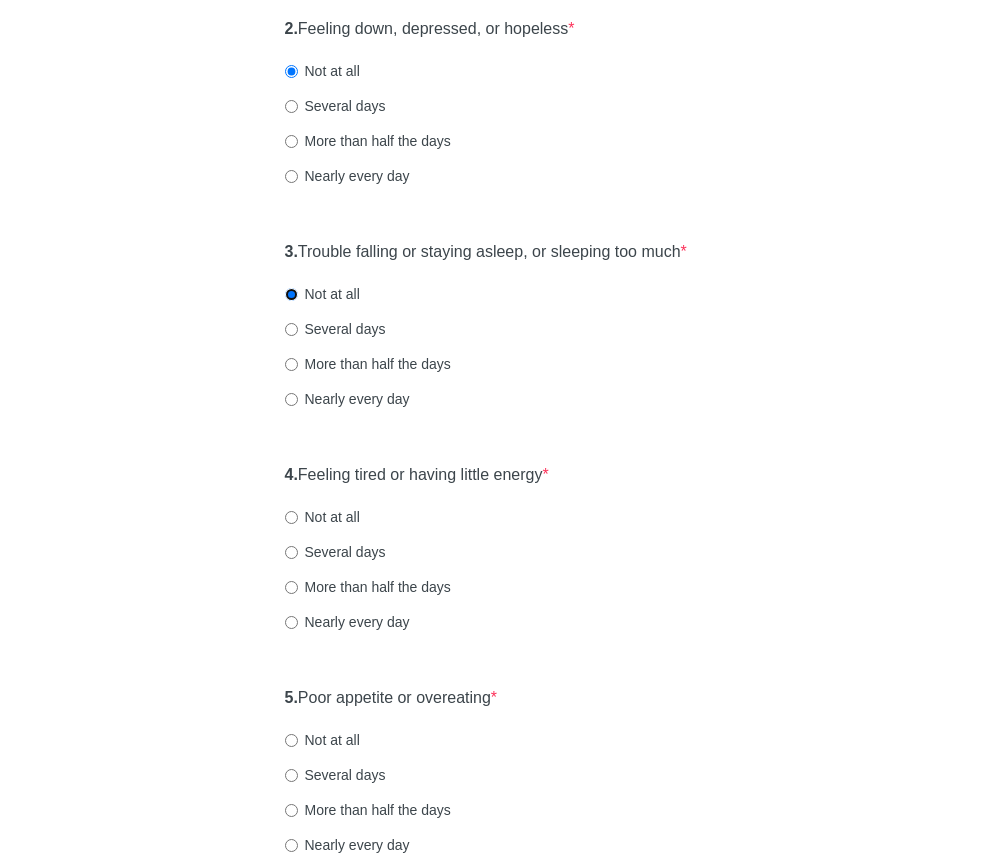 scroll, scrollTop: 754, scrollLeft: 0, axis: vertical 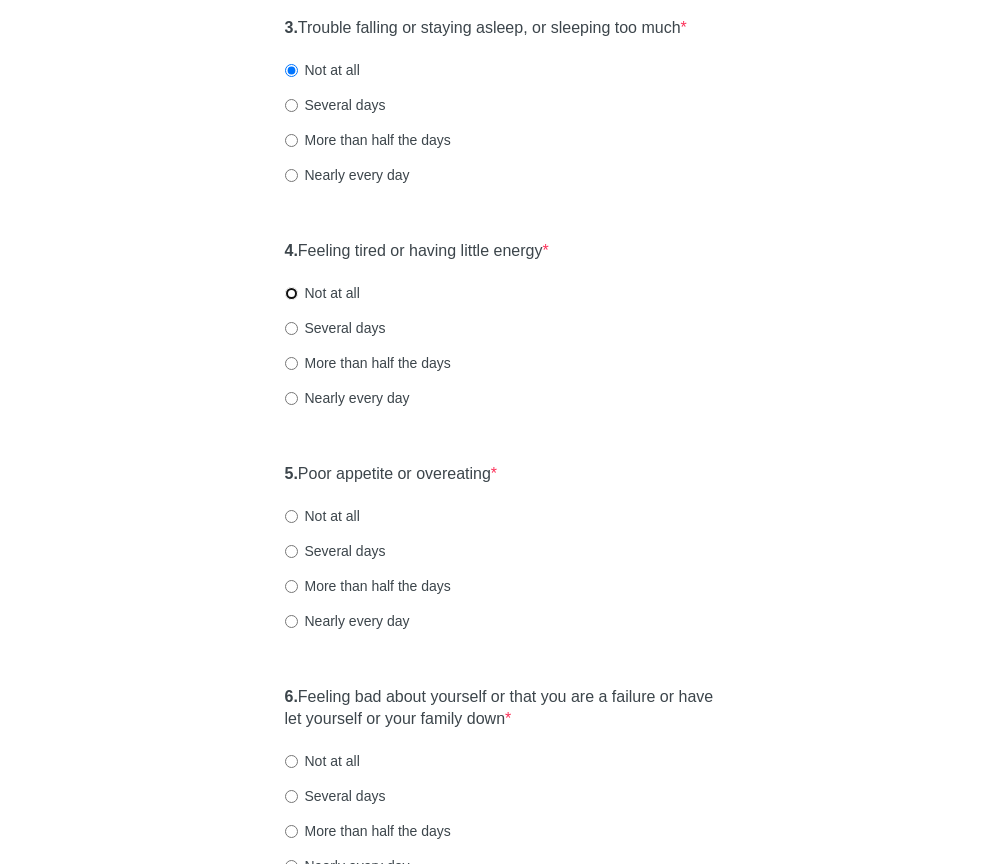 click on "Not at all" at bounding box center [291, 293] 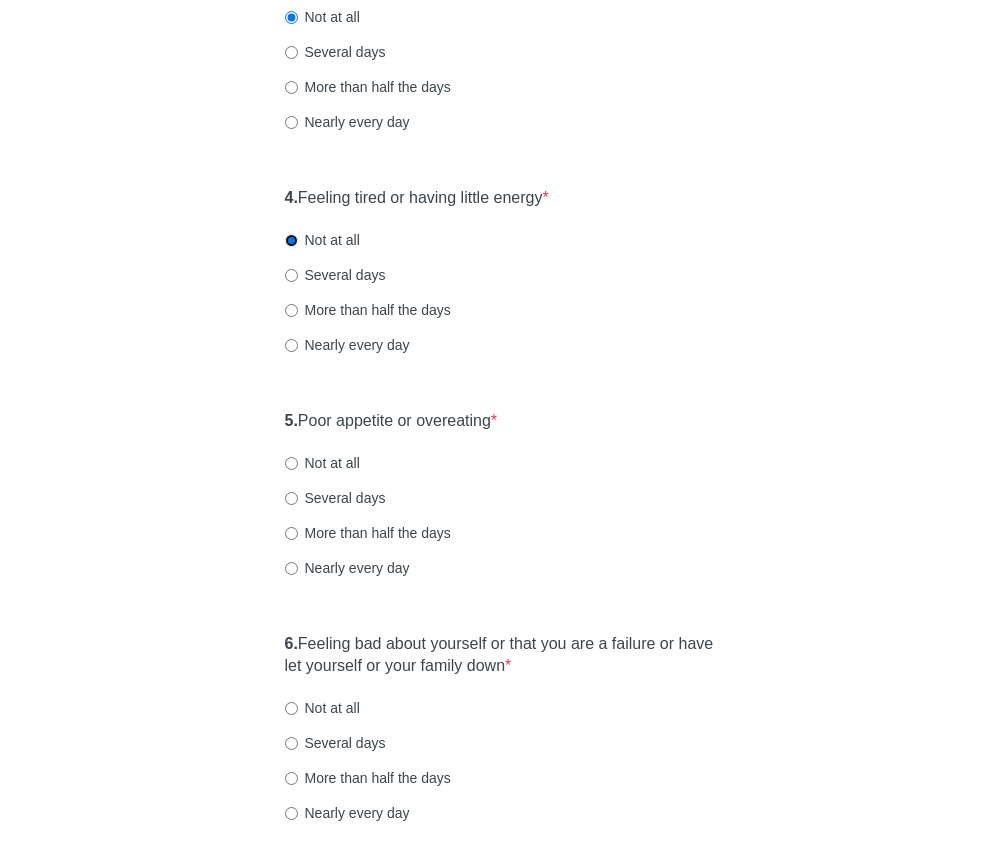 scroll, scrollTop: 811, scrollLeft: 0, axis: vertical 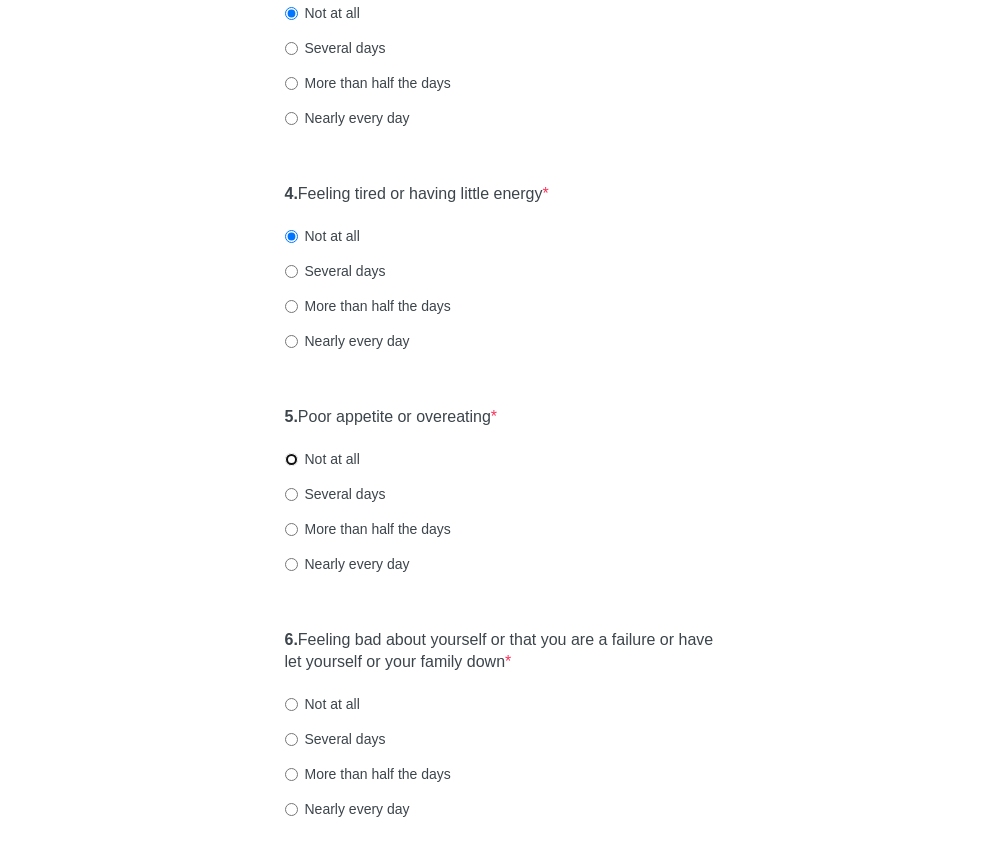 click on "Not at all" at bounding box center (291, 459) 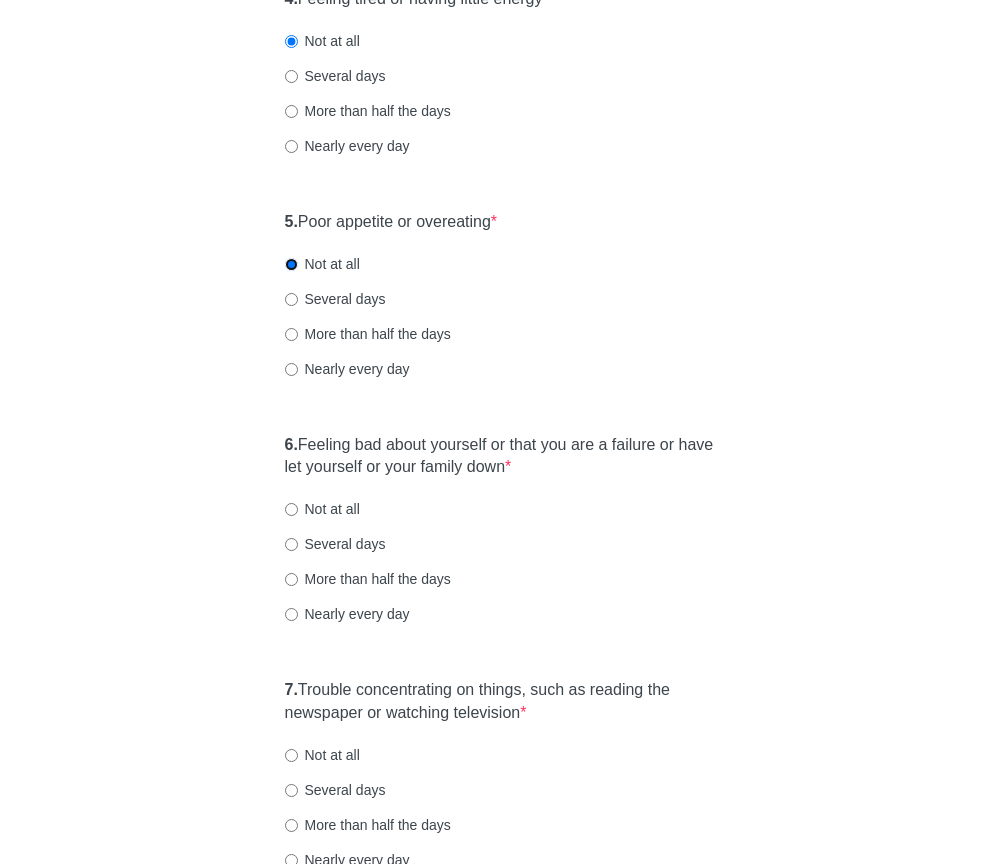 scroll, scrollTop: 1080, scrollLeft: 0, axis: vertical 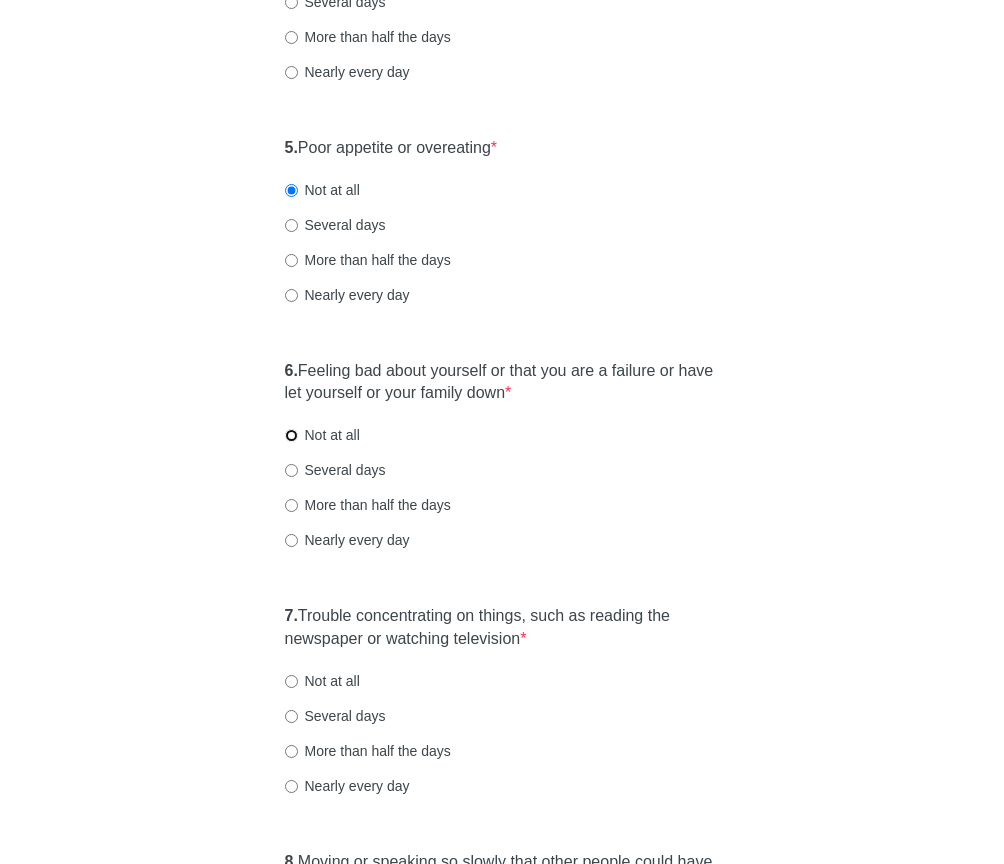 click on "Not at all" at bounding box center [291, 435] 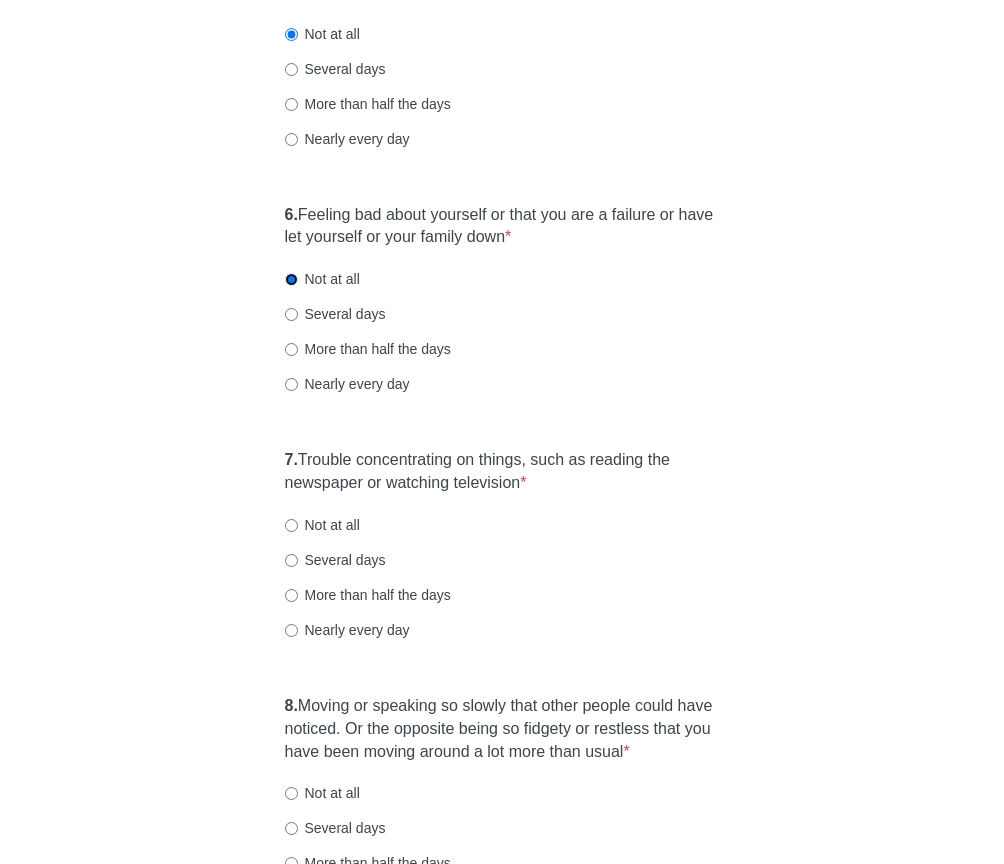 scroll, scrollTop: 1238, scrollLeft: 0, axis: vertical 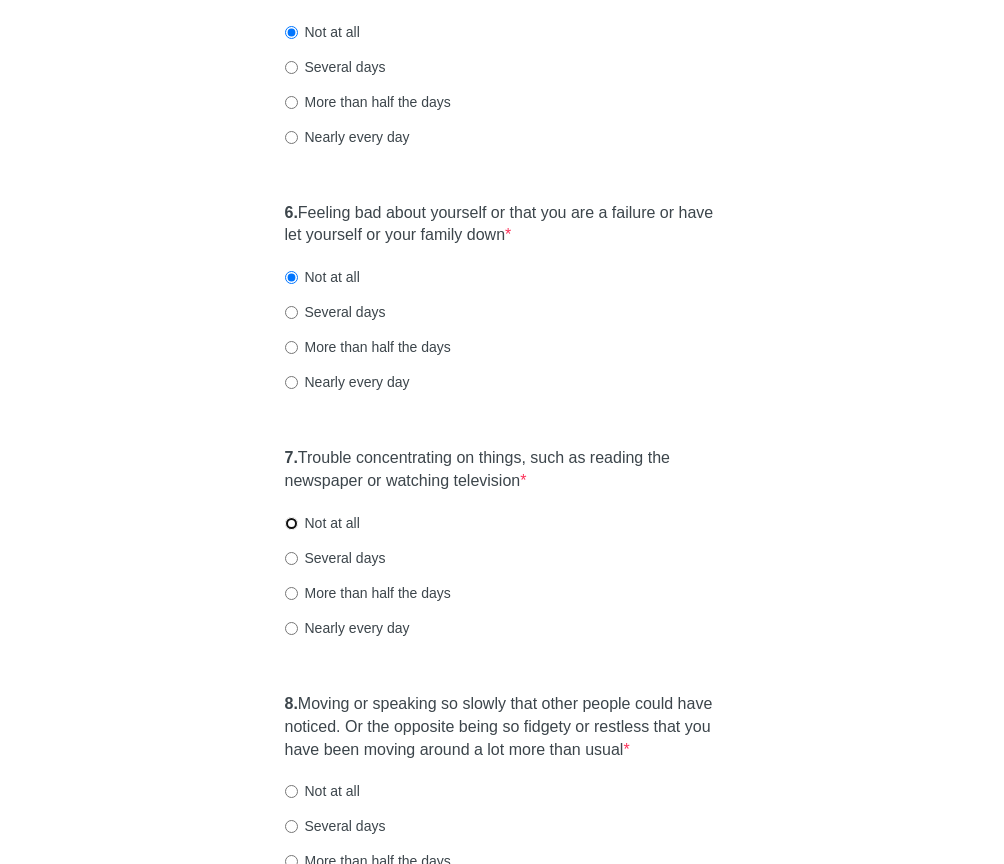 click on "Not at all" at bounding box center (291, 523) 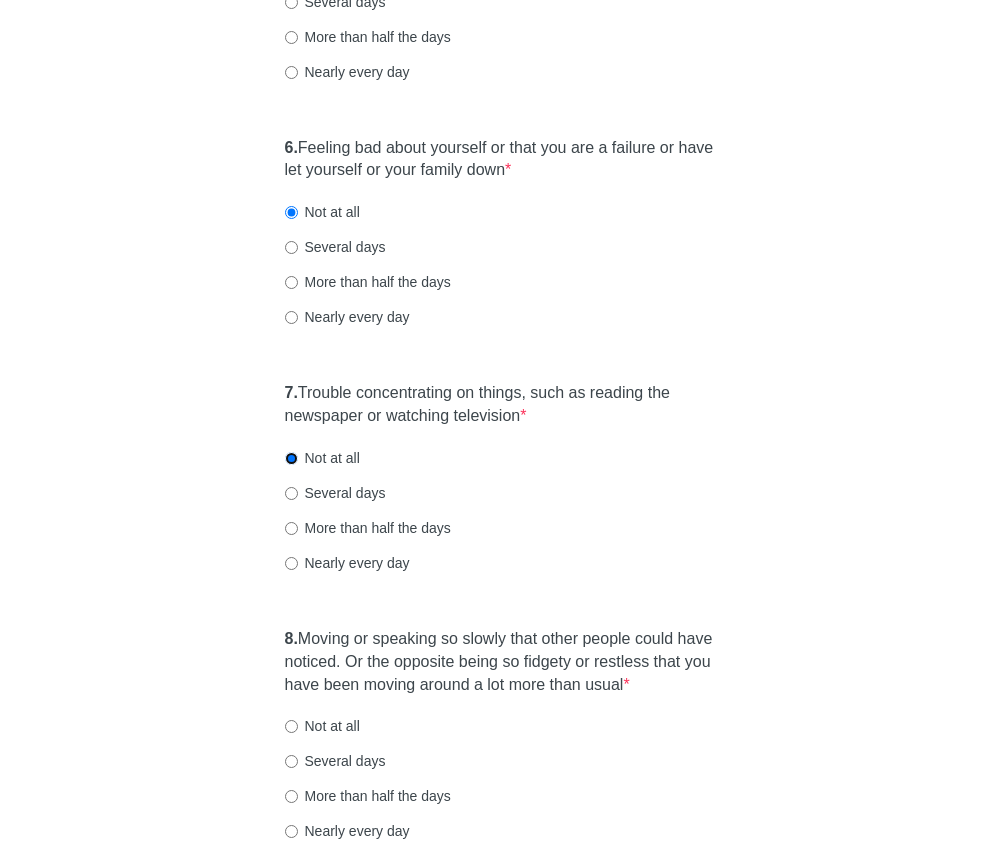 scroll, scrollTop: 1596, scrollLeft: 0, axis: vertical 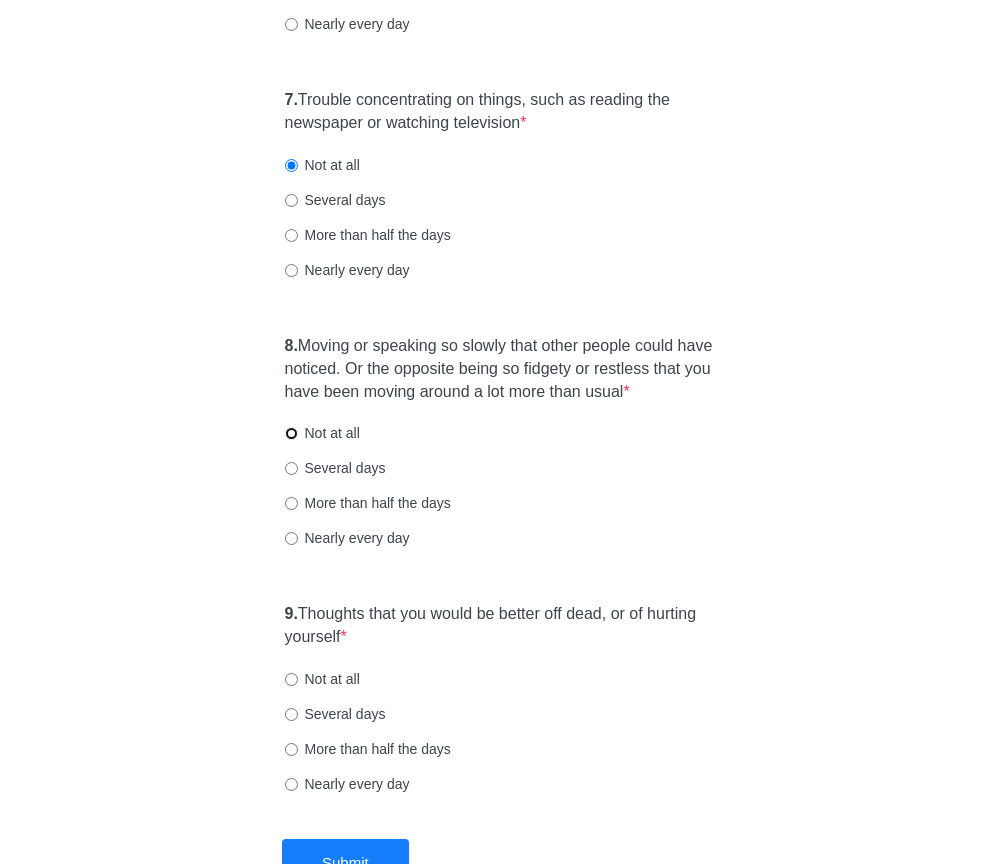 click on "Not at all" at bounding box center [291, 433] 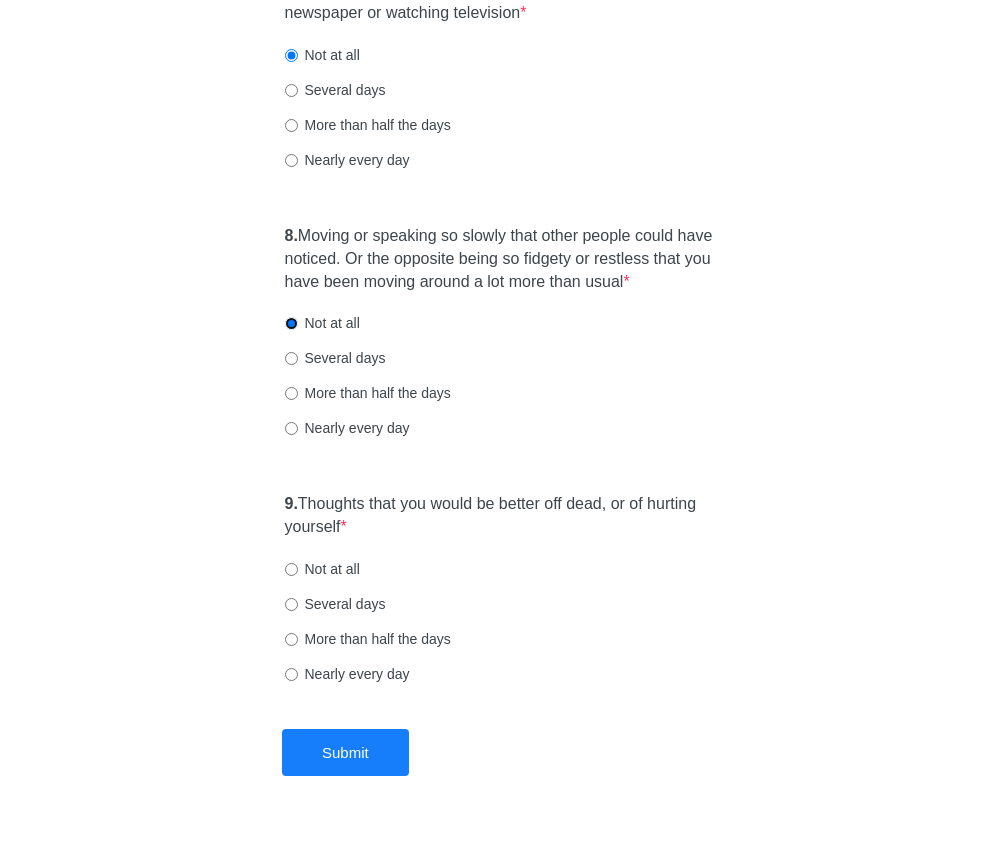 scroll, scrollTop: 1710, scrollLeft: 0, axis: vertical 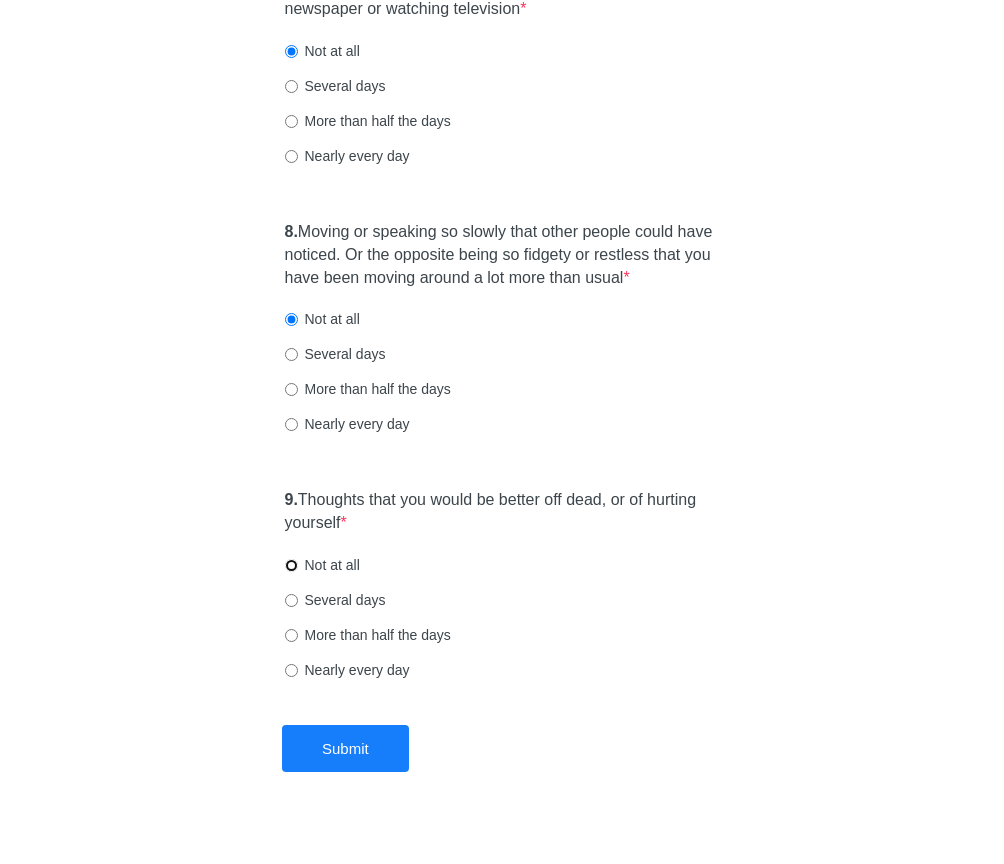 click on "Not at all" at bounding box center (291, 565) 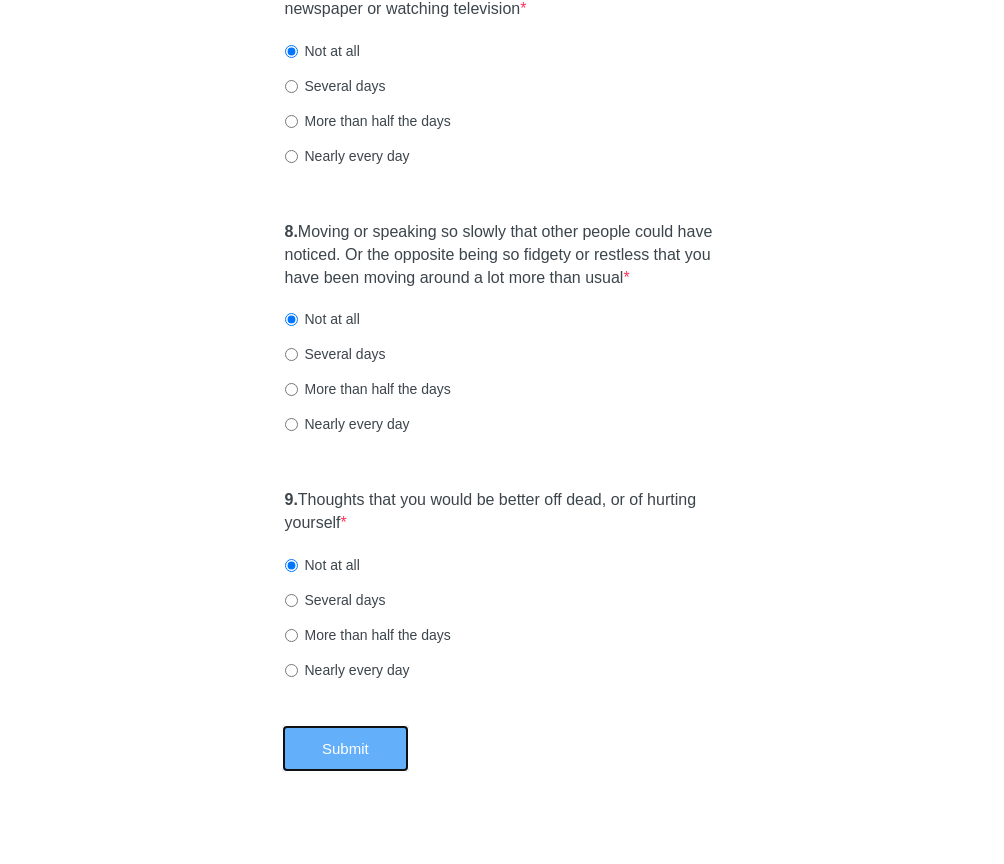 click on "Submit" at bounding box center [345, 748] 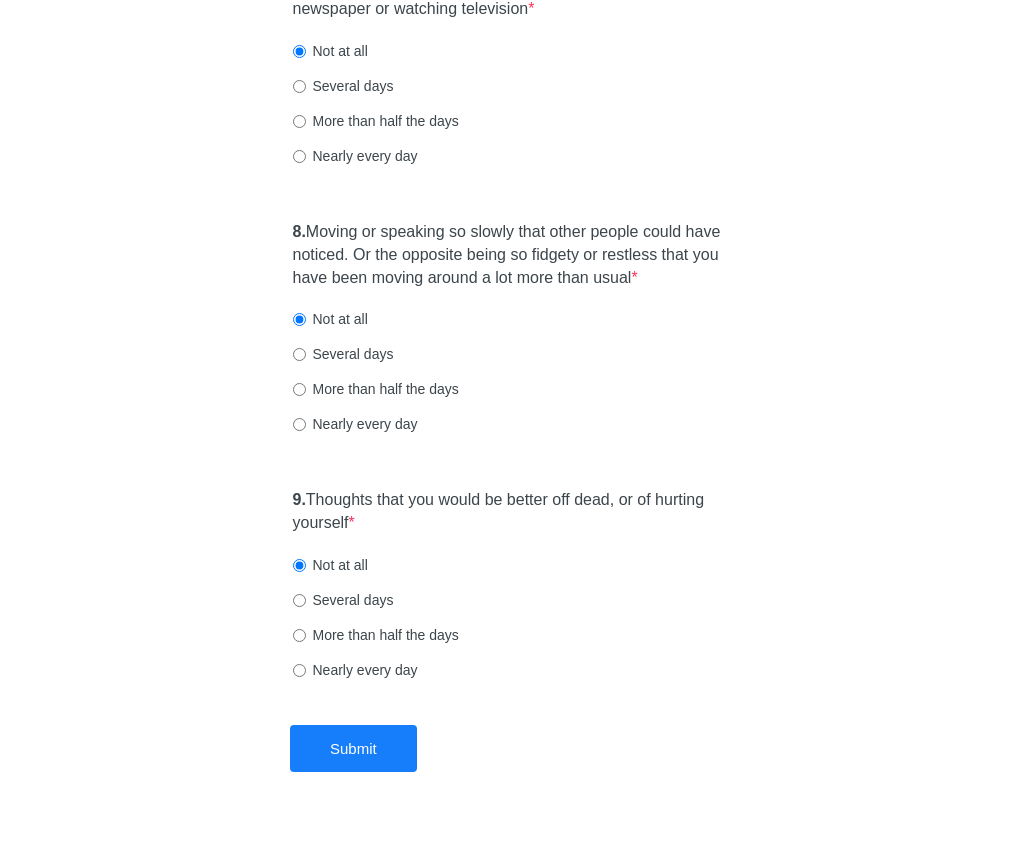 scroll, scrollTop: 0, scrollLeft: 0, axis: both 